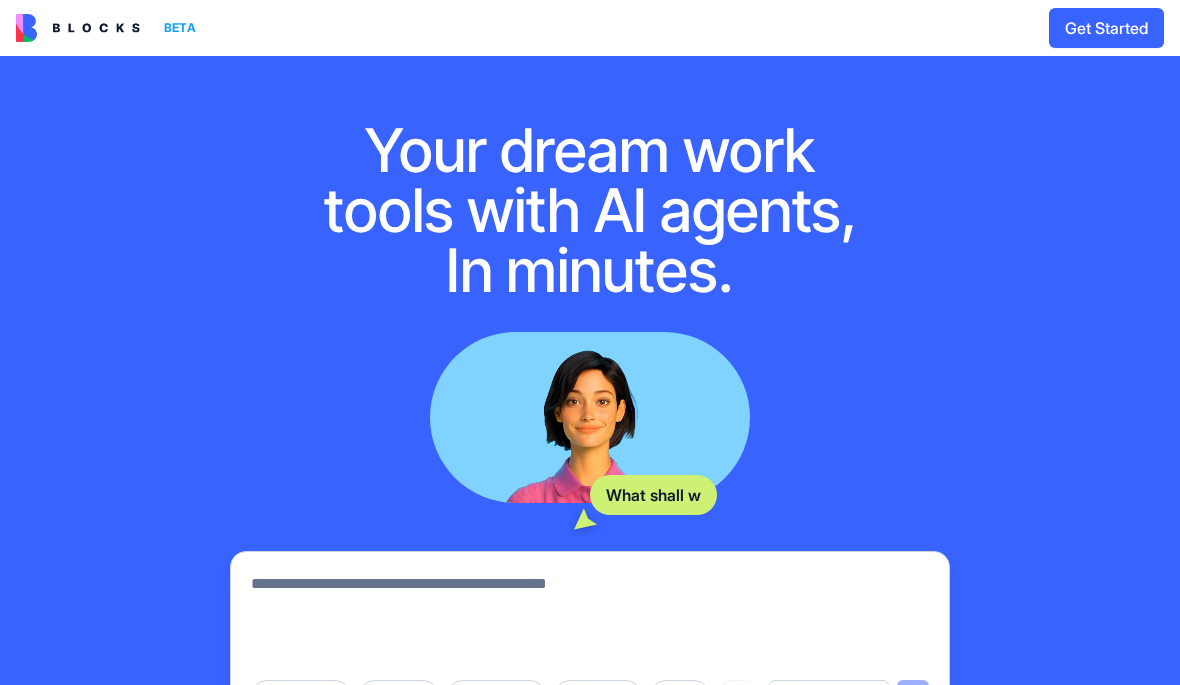 scroll, scrollTop: 0, scrollLeft: 0, axis: both 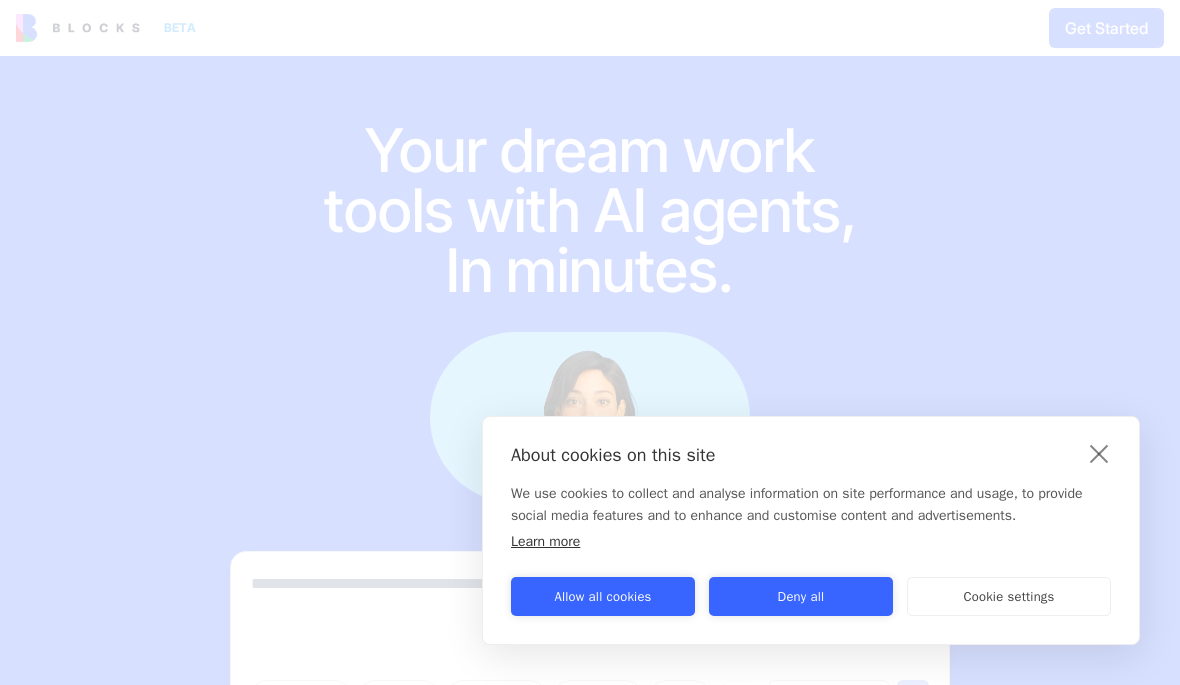 click at bounding box center (1099, 453) 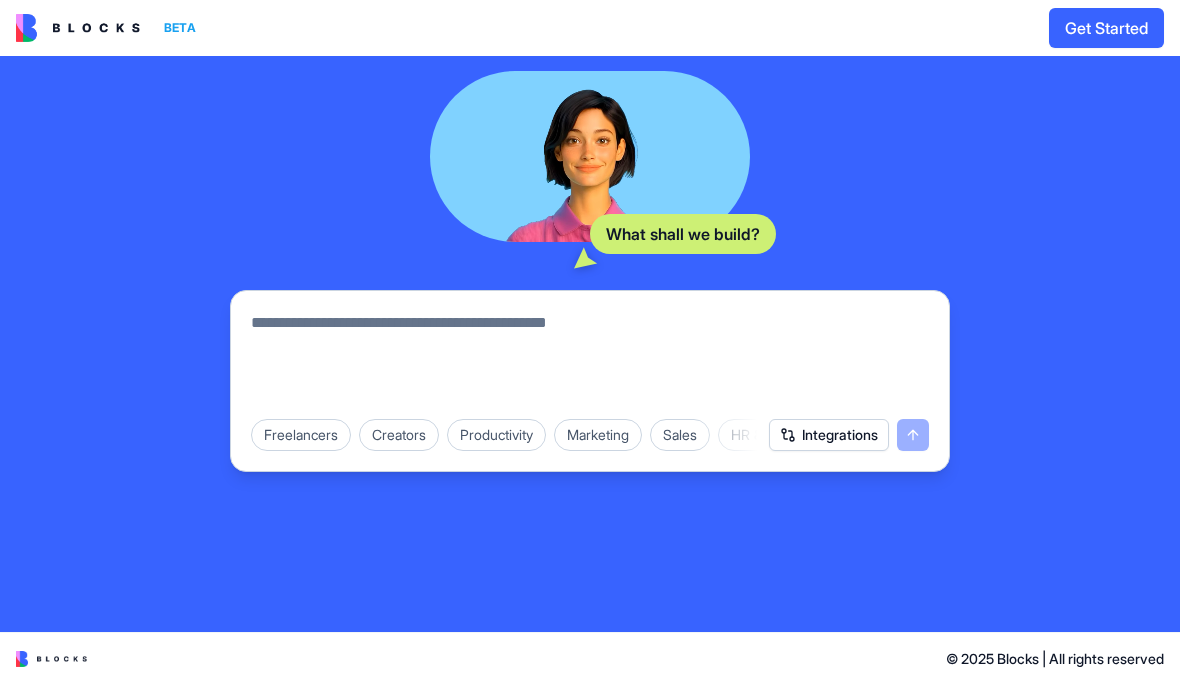scroll, scrollTop: 261, scrollLeft: 0, axis: vertical 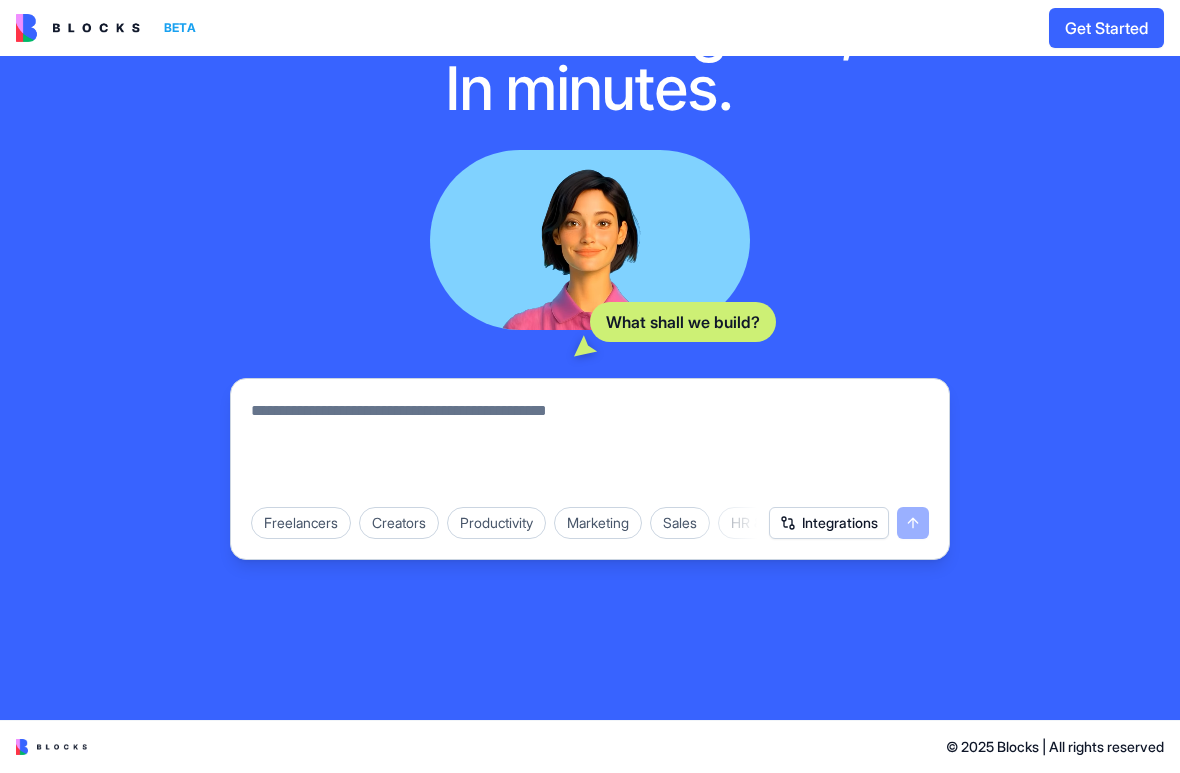 click at bounding box center [78, 28] 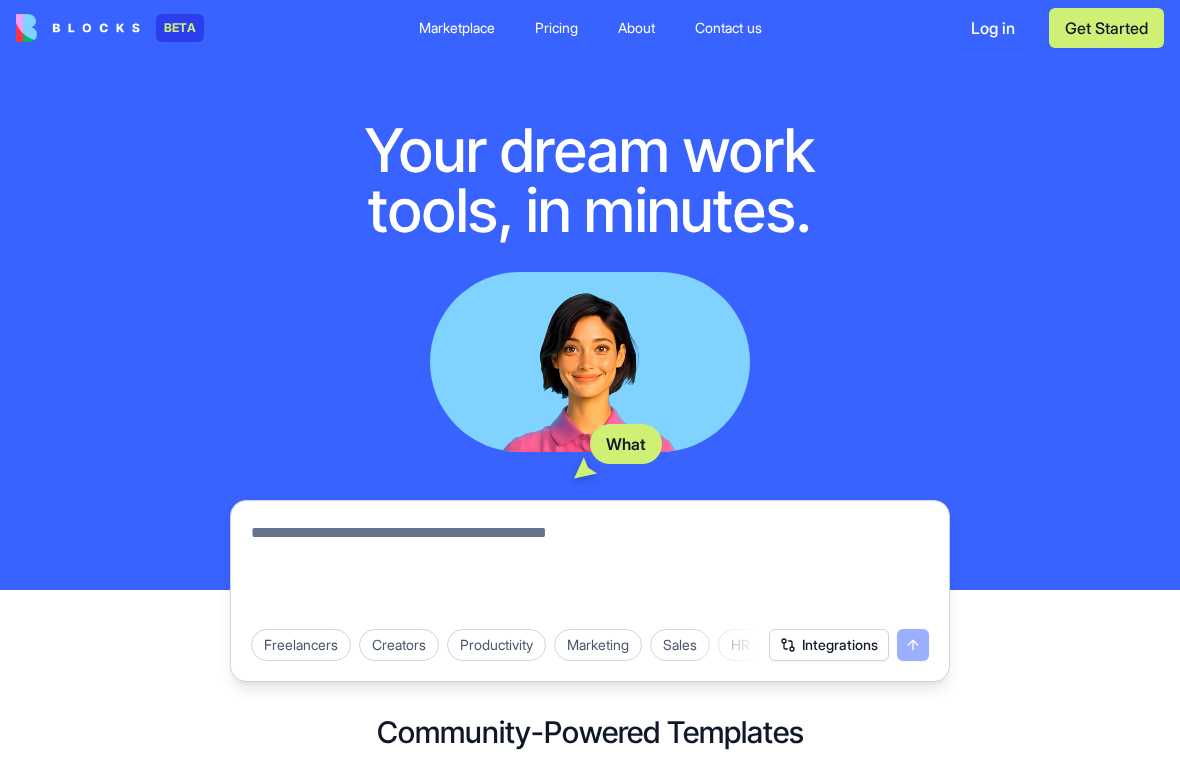 click at bounding box center [78, 28] 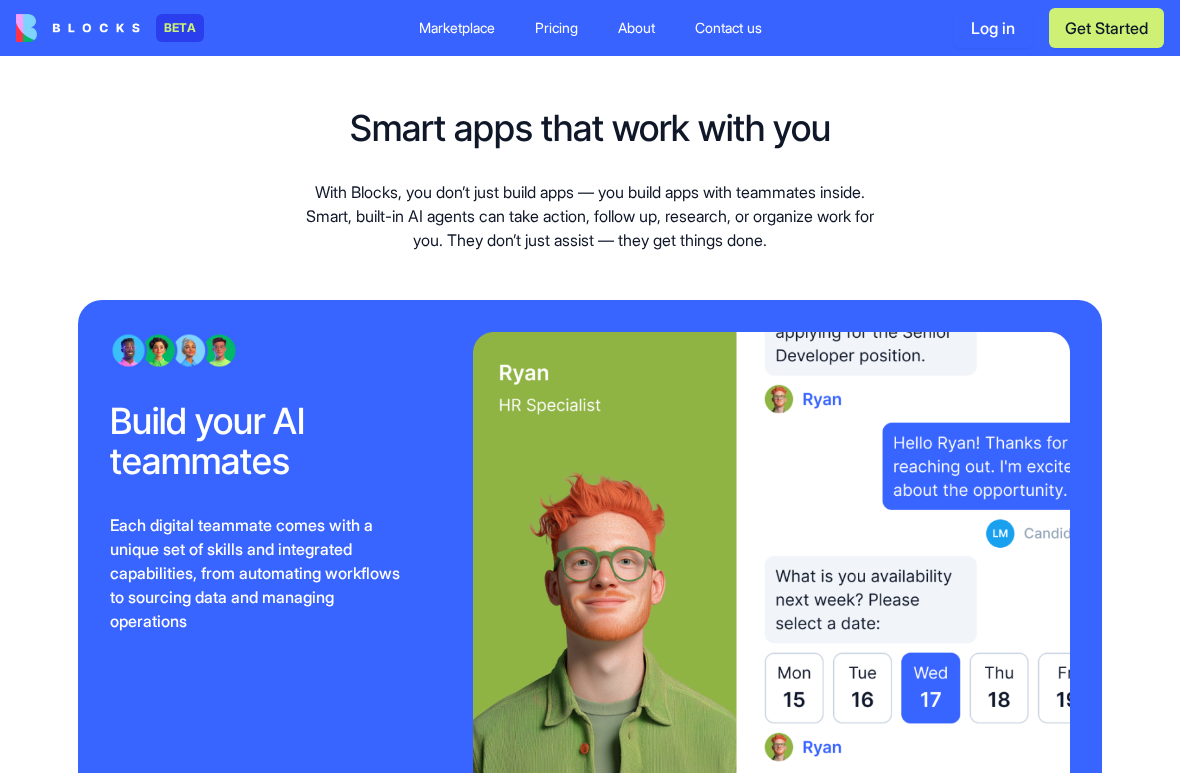 scroll, scrollTop: 1921, scrollLeft: 0, axis: vertical 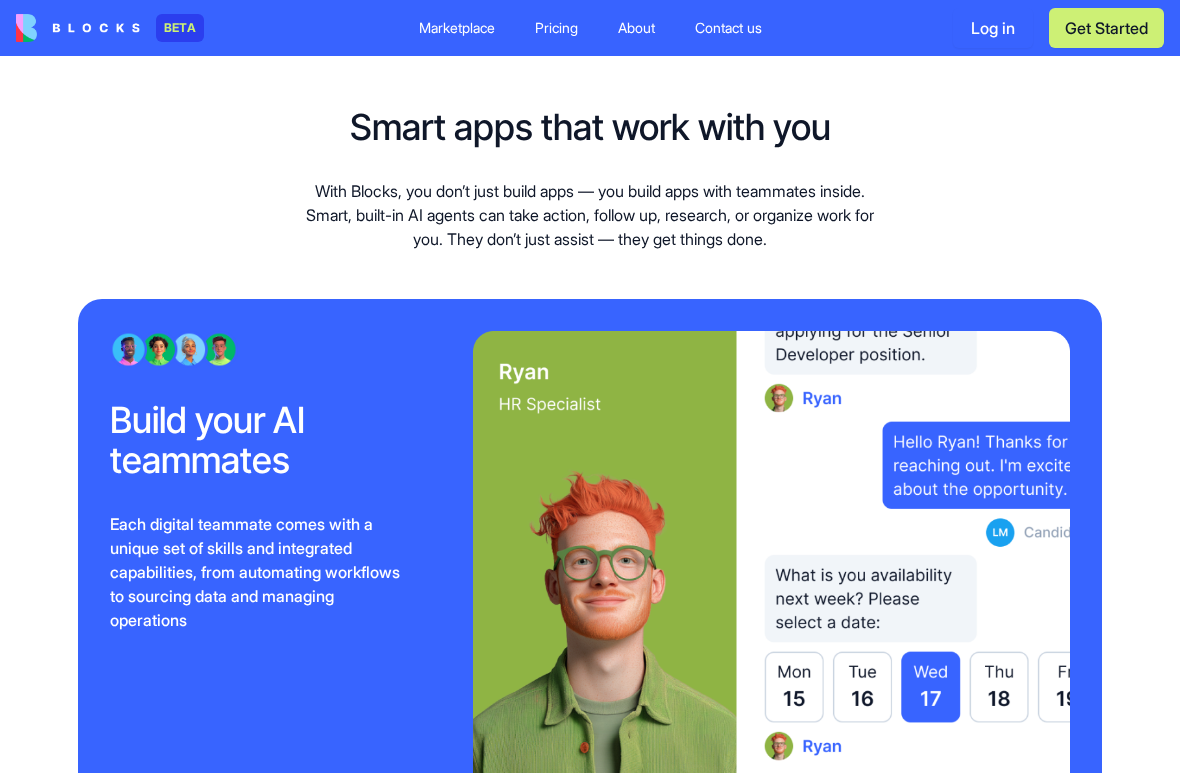 click on "Pricing" at bounding box center (556, 28) 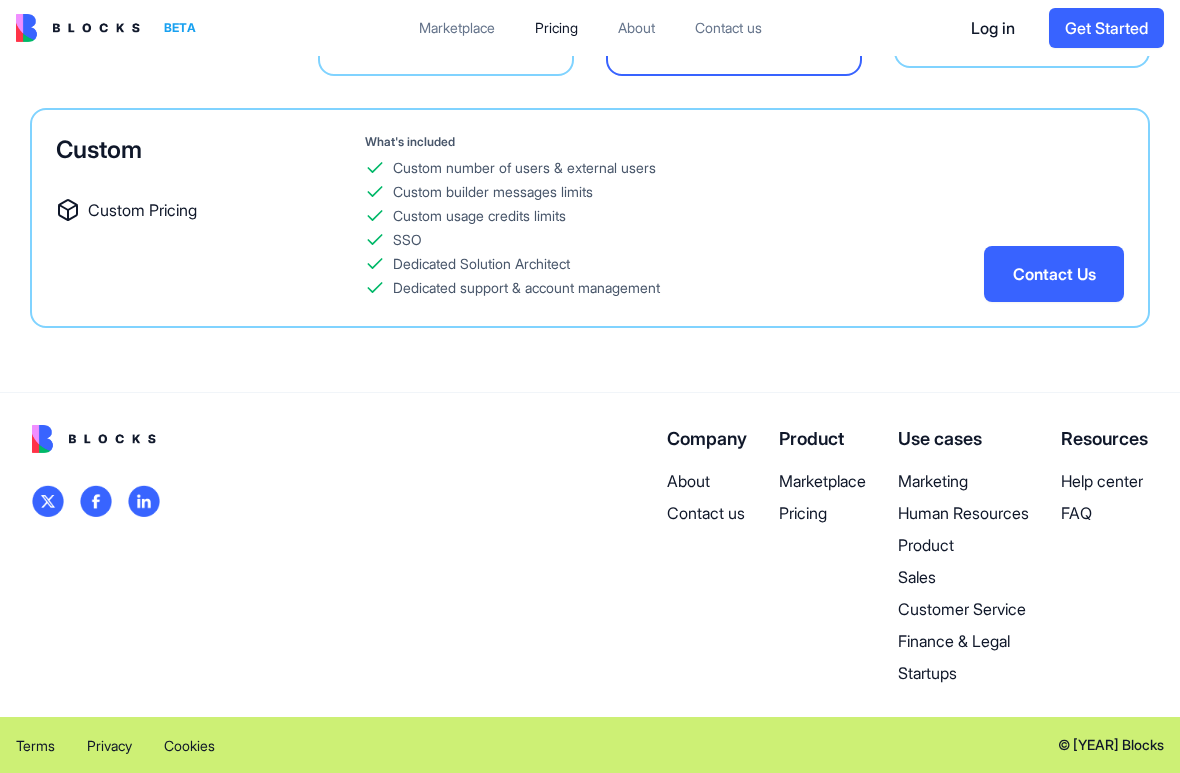 scroll, scrollTop: 744, scrollLeft: 0, axis: vertical 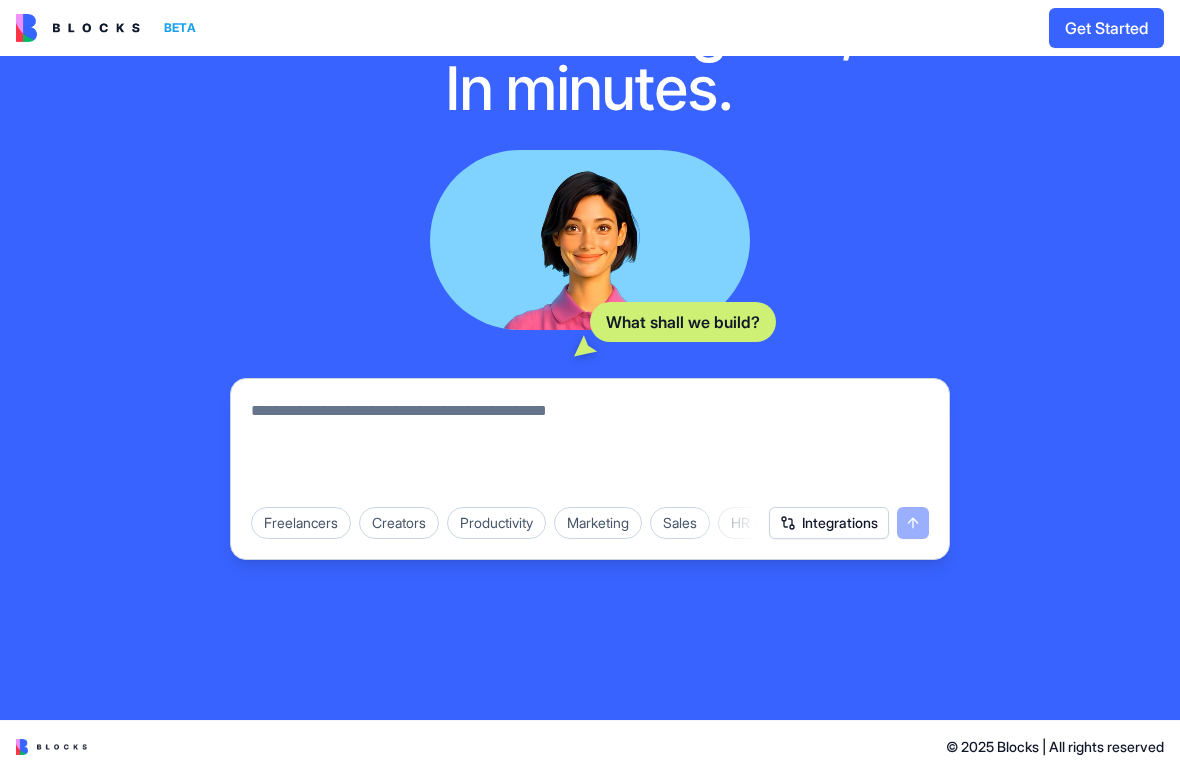 click on "Get Started" at bounding box center (1106, 28) 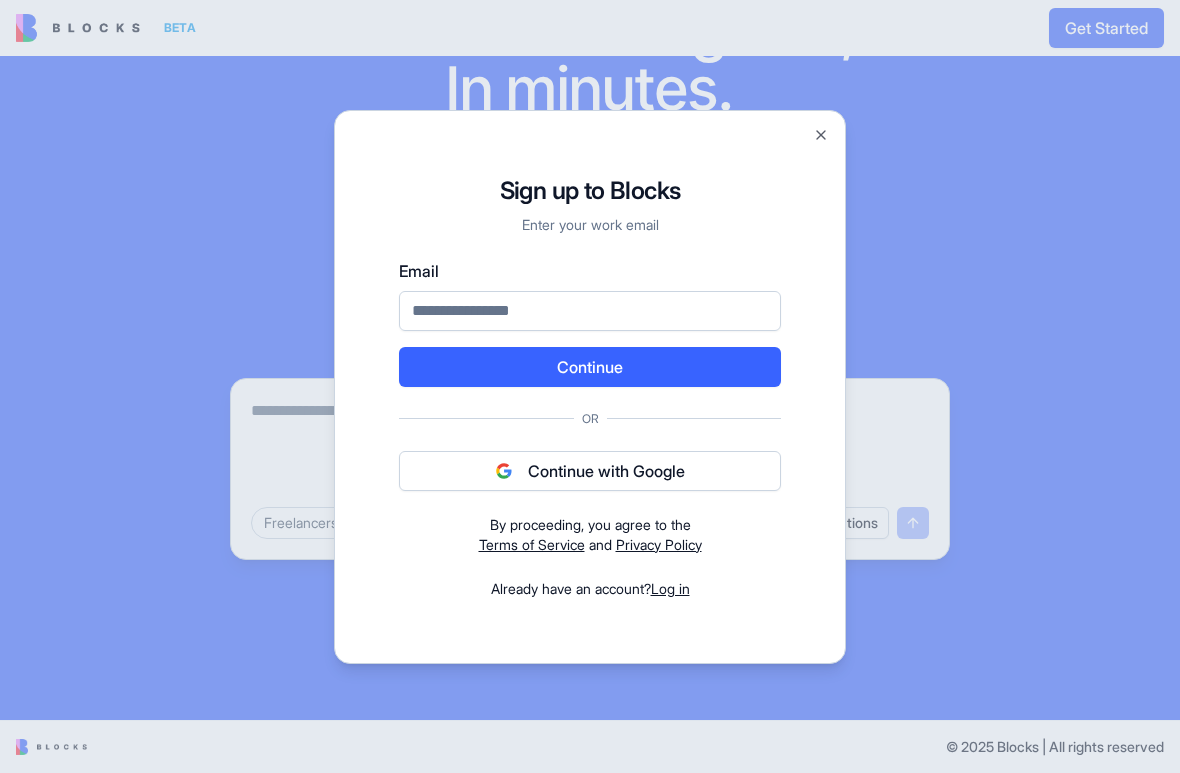 type on "**********" 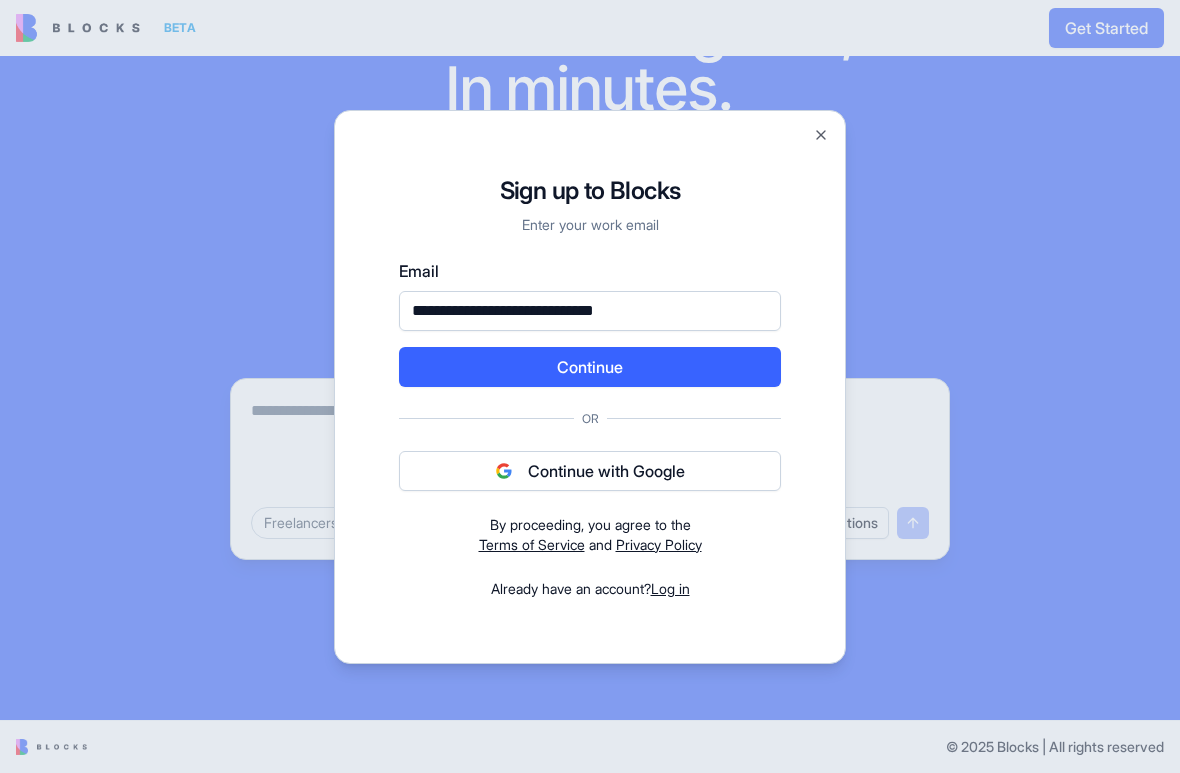 click on "Continue" at bounding box center (590, 367) 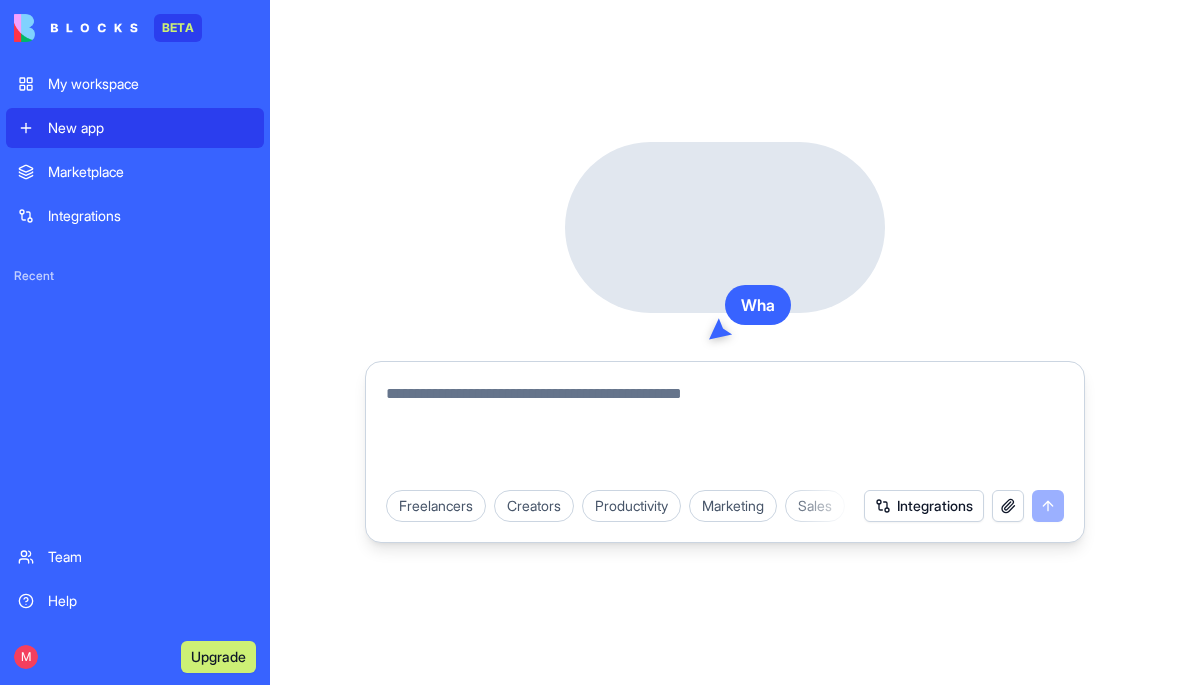 scroll, scrollTop: 0, scrollLeft: 0, axis: both 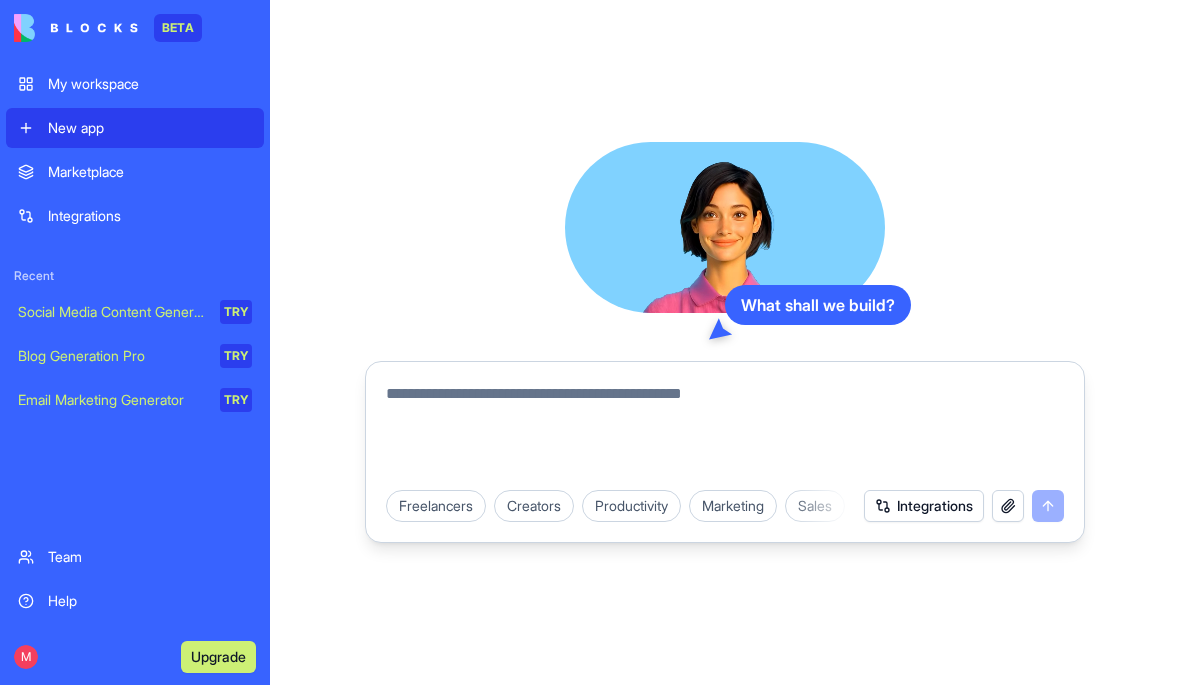 click on "Marketplace" at bounding box center (150, 172) 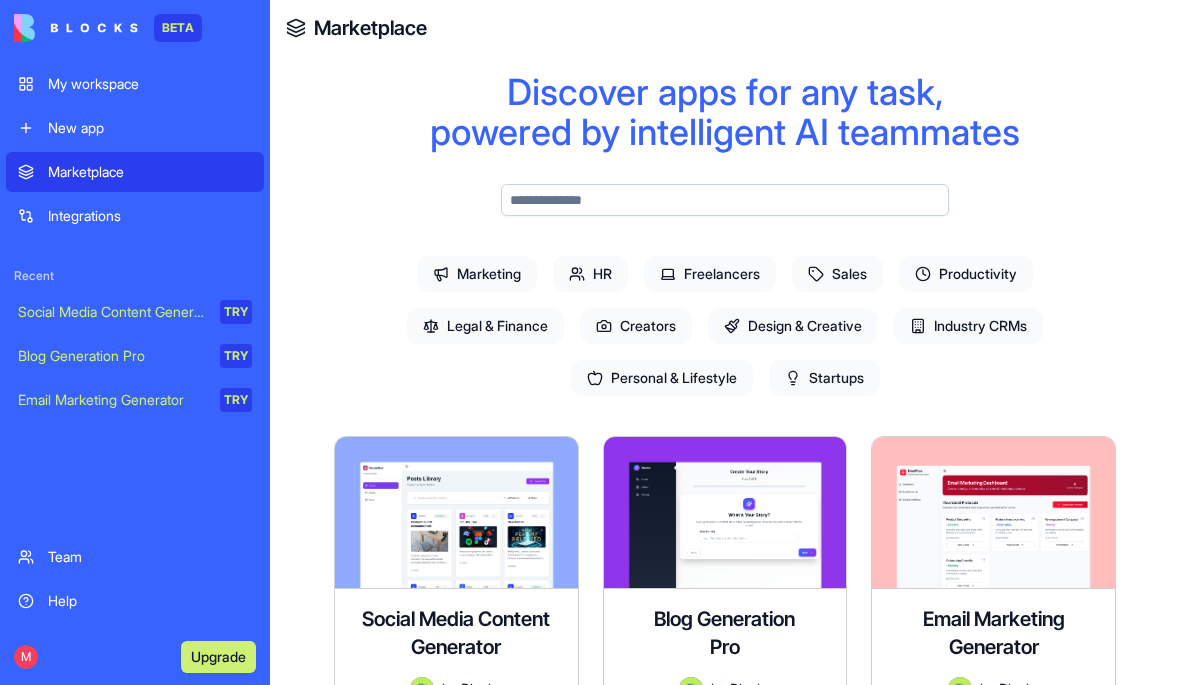 click at bounding box center (725, 200) 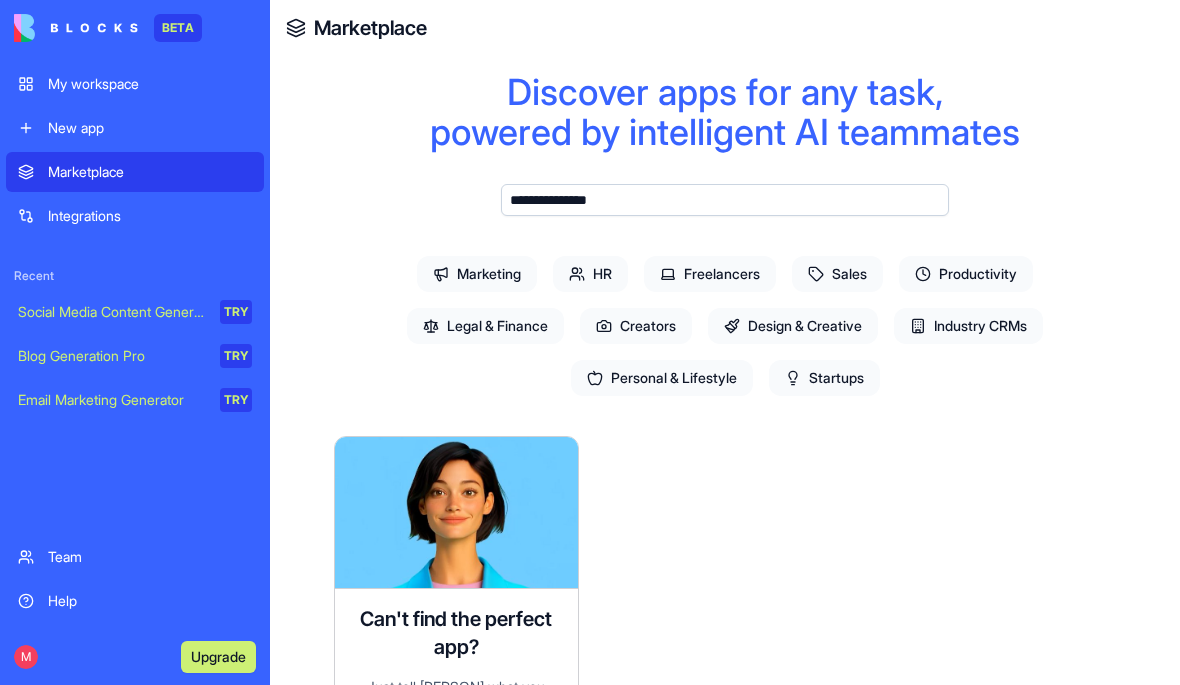 scroll, scrollTop: 0, scrollLeft: 0, axis: both 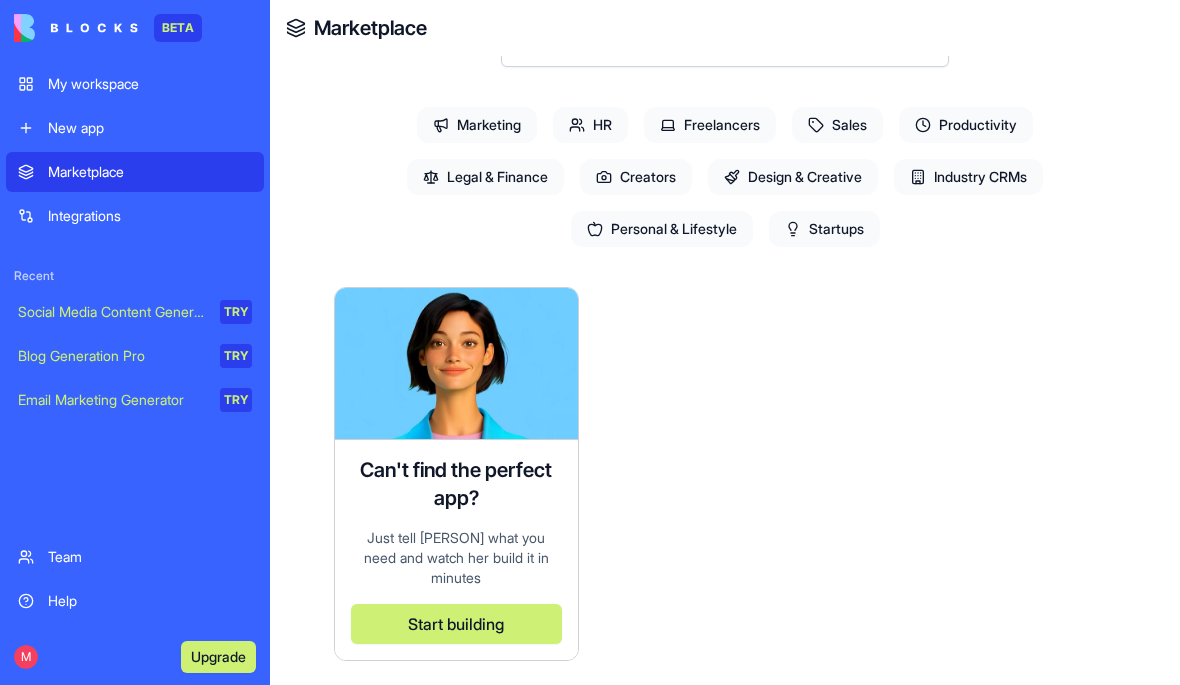 click on "Marketing" at bounding box center [477, 125] 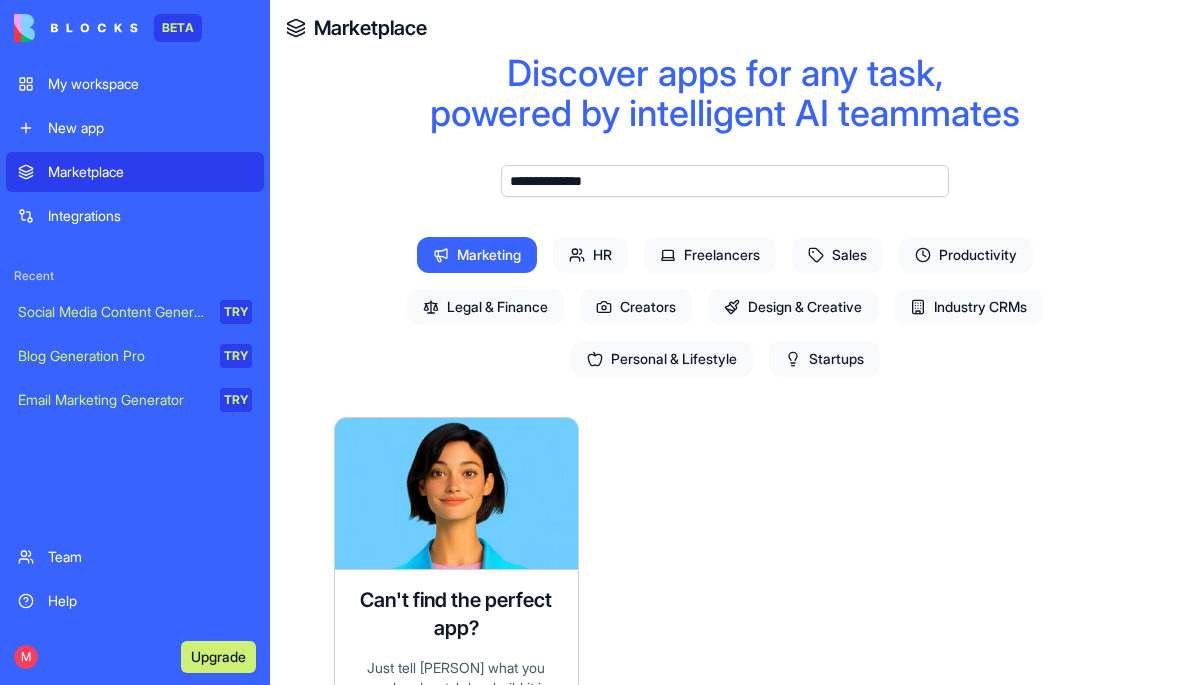 scroll, scrollTop: 19, scrollLeft: 0, axis: vertical 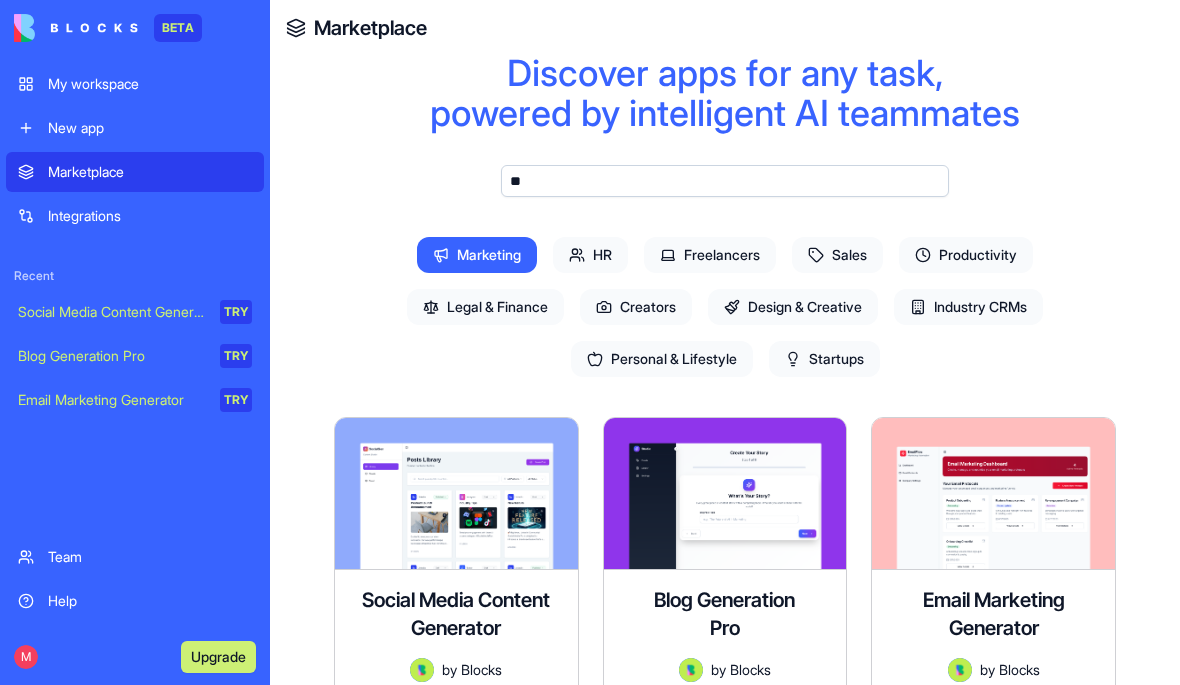 type on "*" 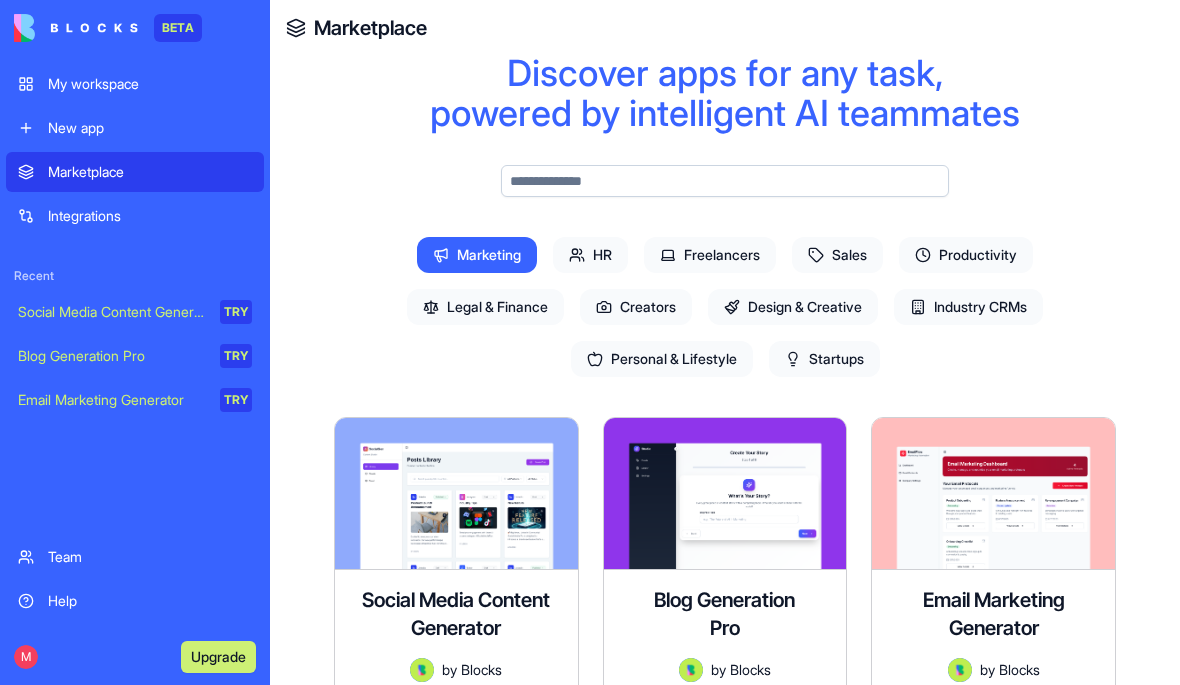 type 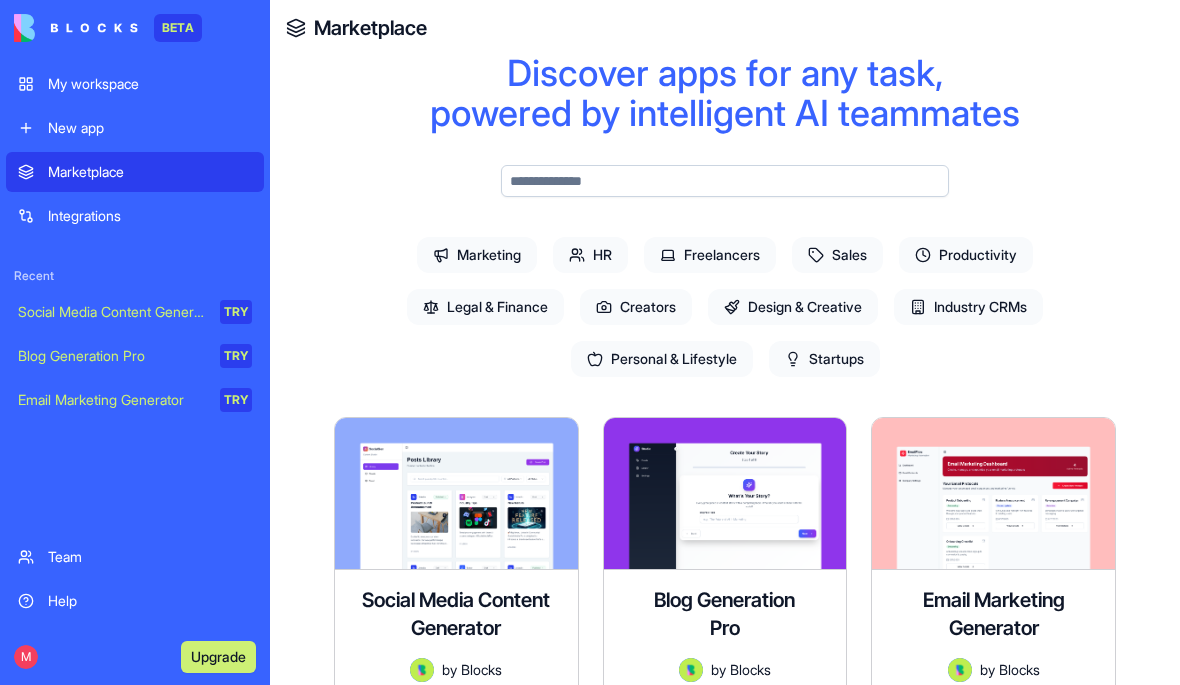 click on "Marketing" at bounding box center [477, 255] 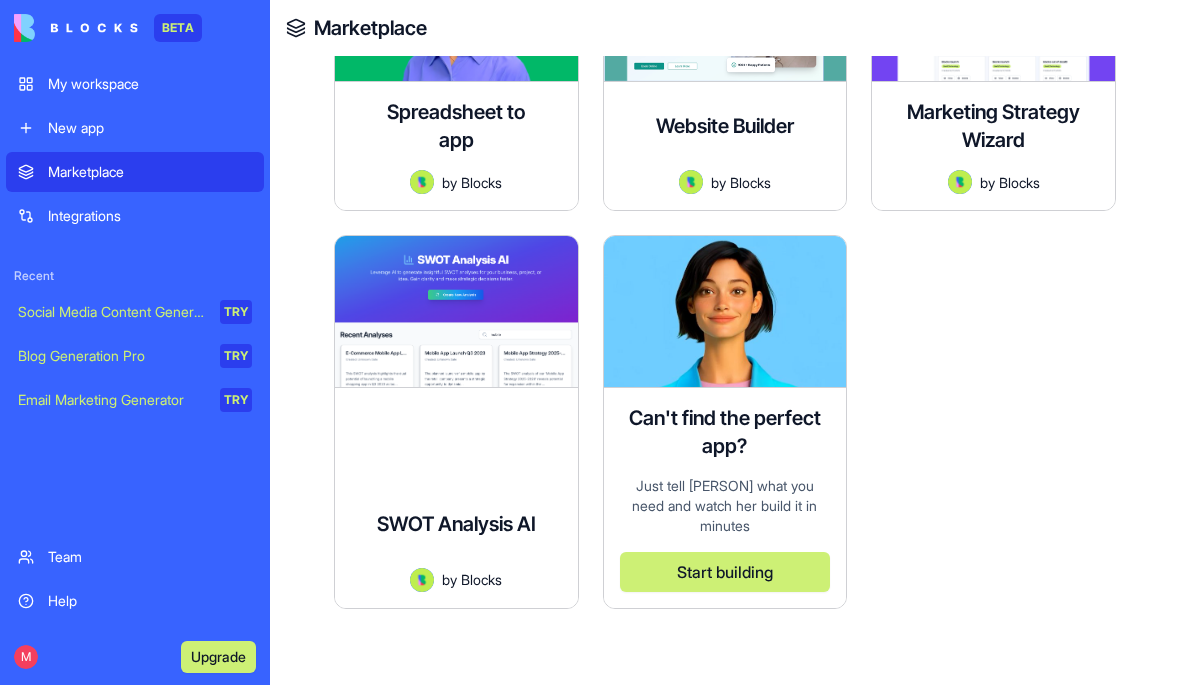 scroll, scrollTop: 2646, scrollLeft: 0, axis: vertical 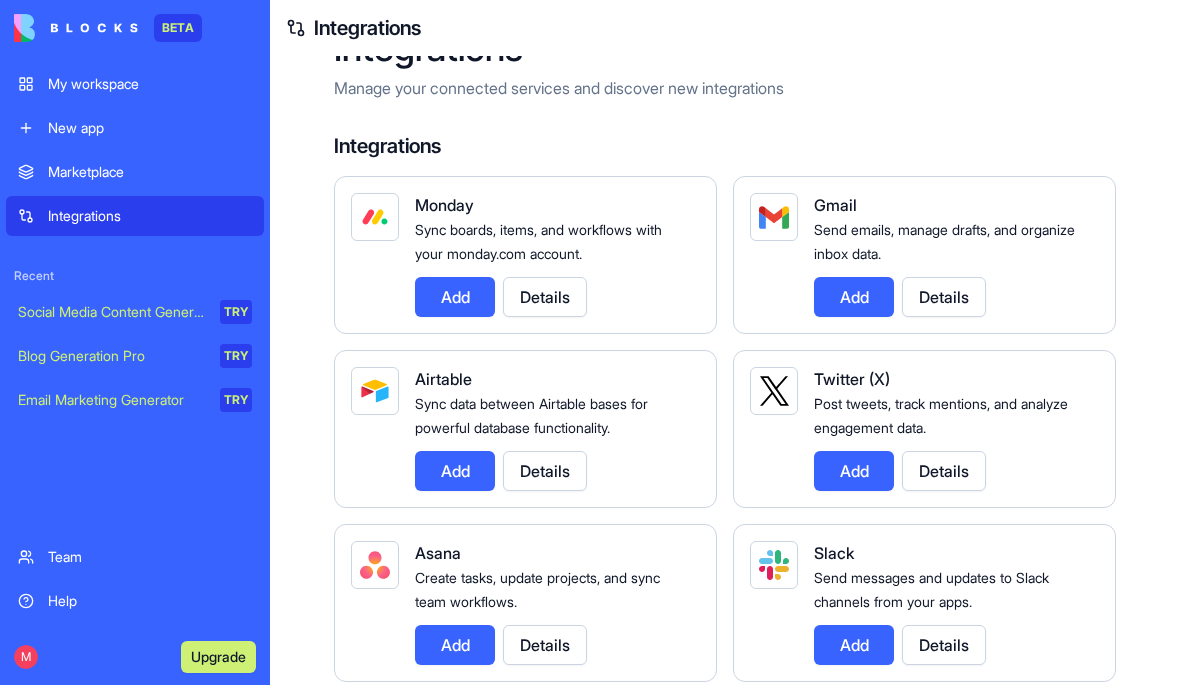 click on "Social Media Content Generator" at bounding box center [112, 312] 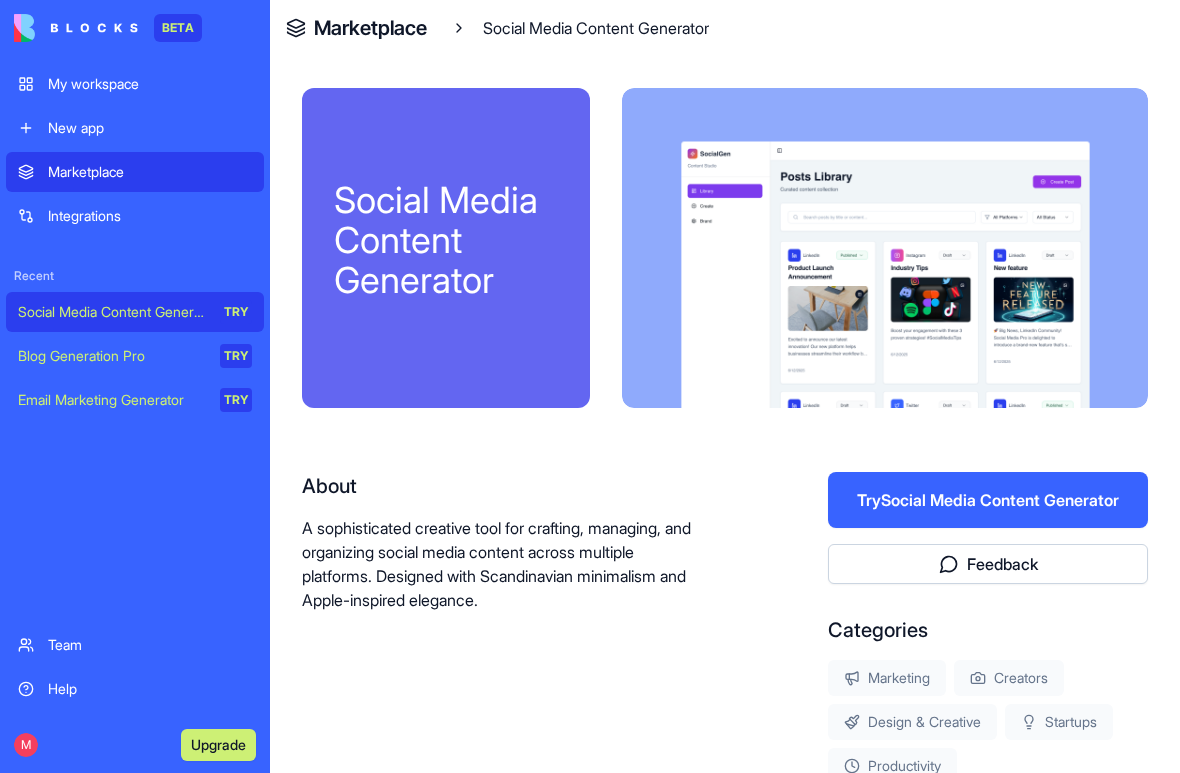 scroll, scrollTop: 0, scrollLeft: 0, axis: both 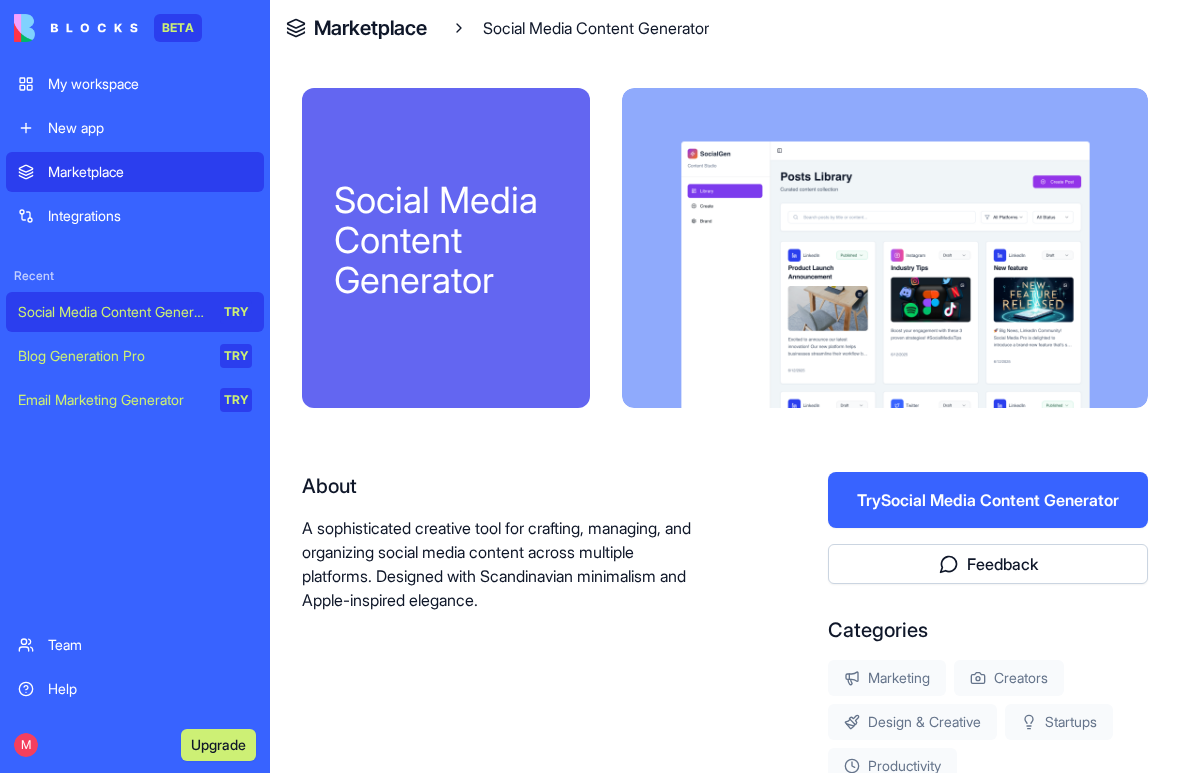 click on "My workspace" at bounding box center [135, 84] 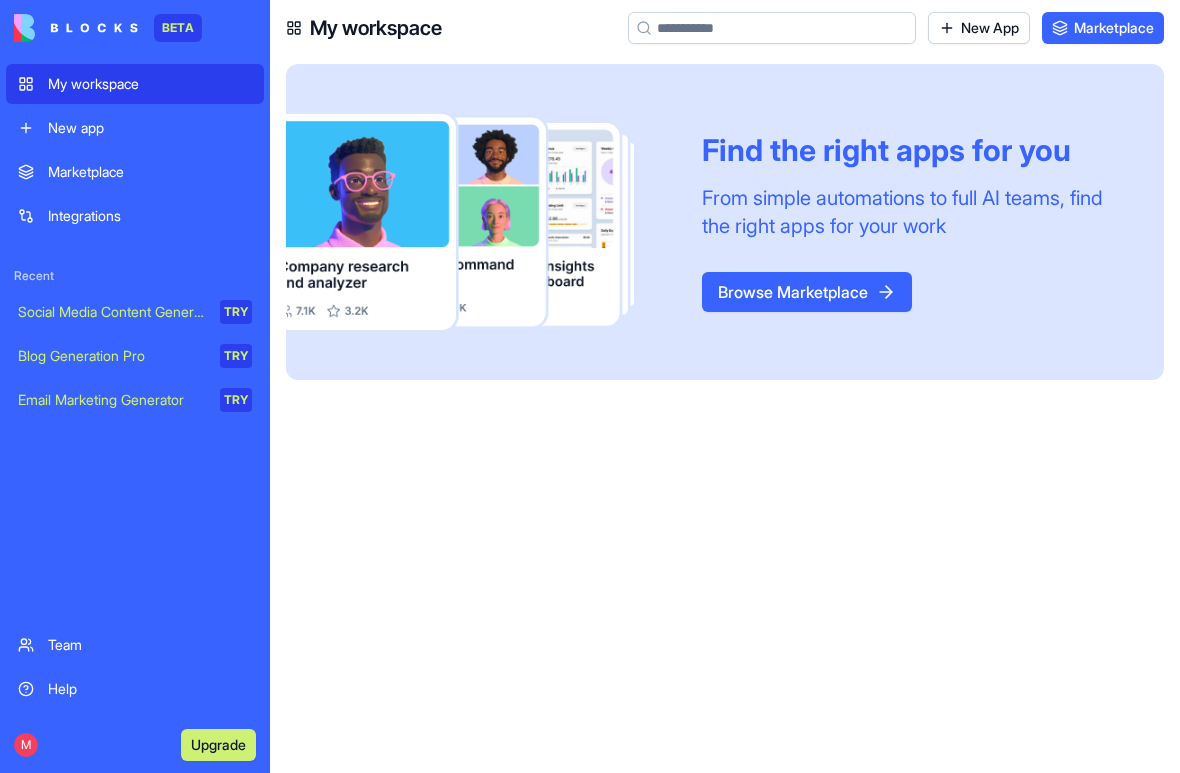 click at bounding box center [772, 28] 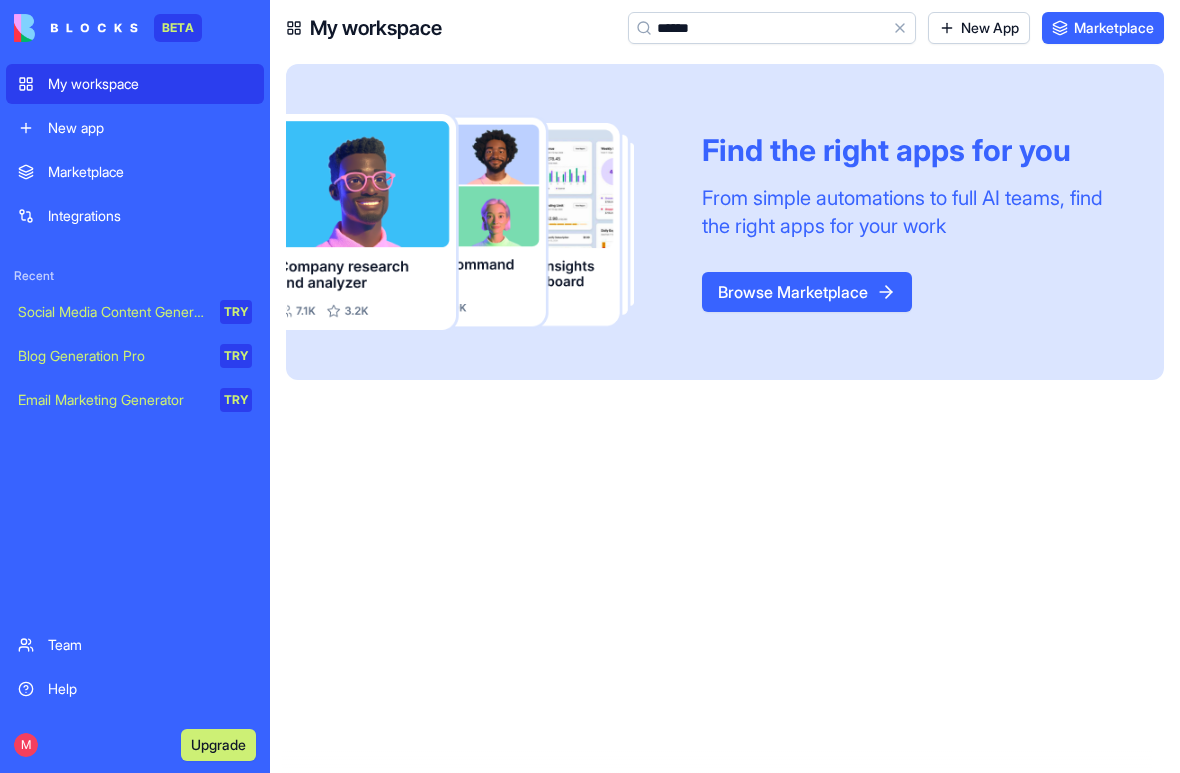 type on "******" 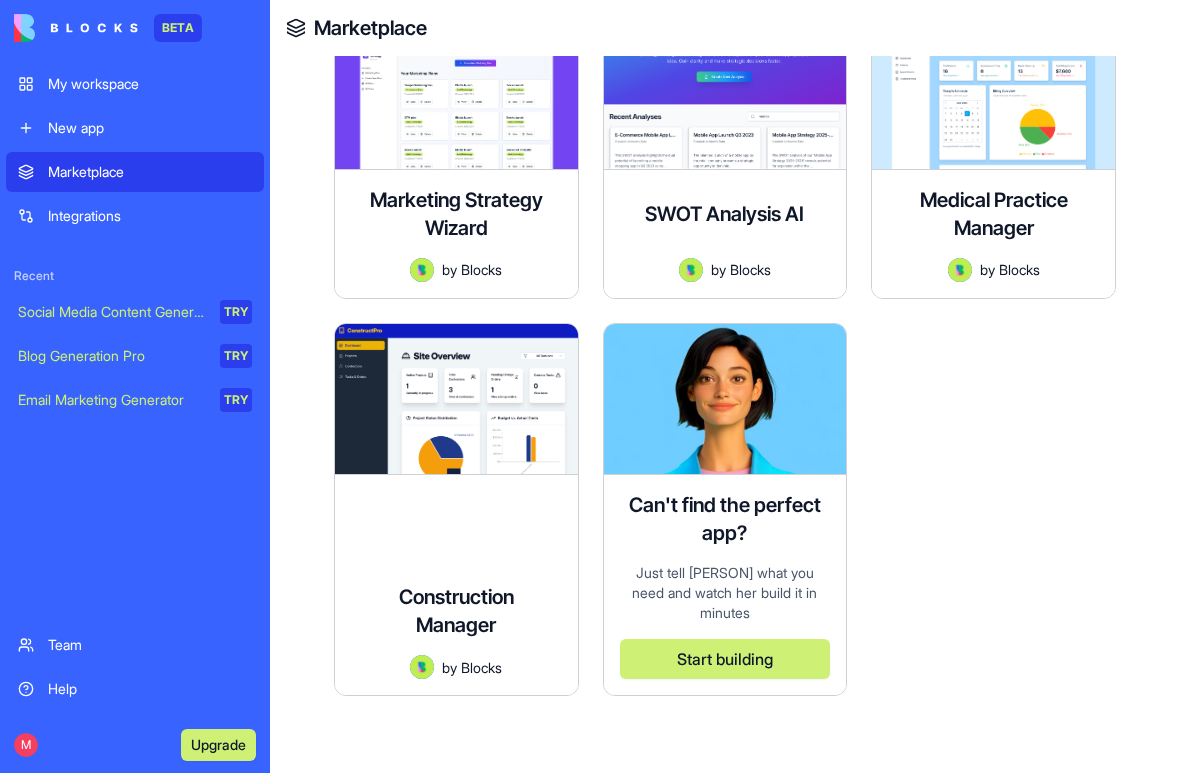 scroll, scrollTop: 6531, scrollLeft: 0, axis: vertical 